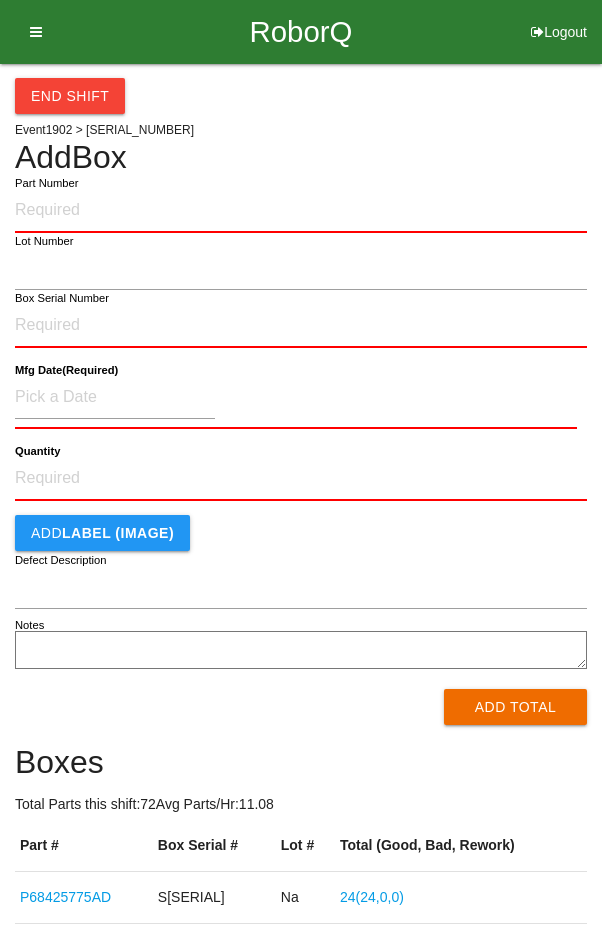 scroll, scrollTop: 190, scrollLeft: 0, axis: vertical 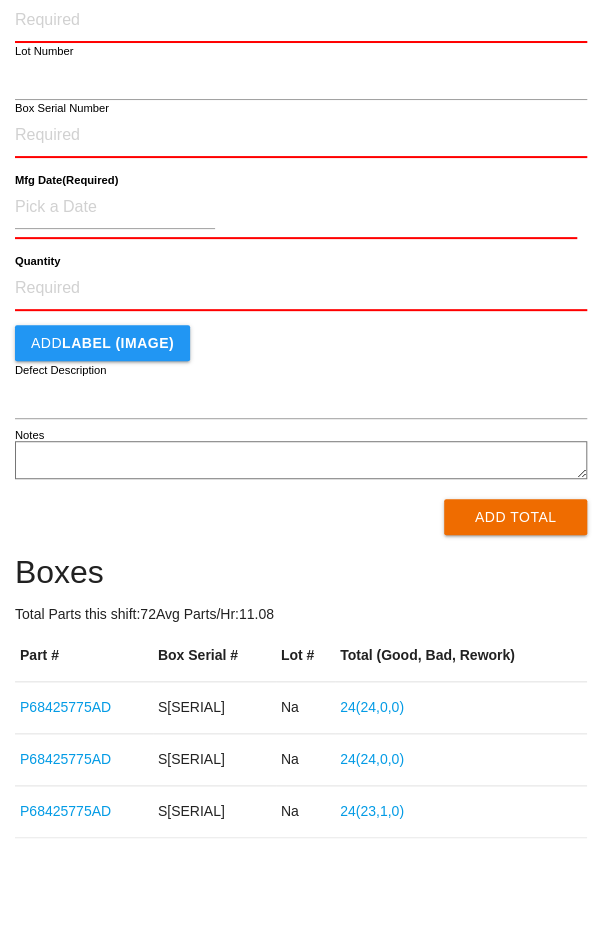 click on "Part Number    Lot Number    Box Serial Number    Mfg Date  (Required) Quantity Add  LABEL (IMAGE) Defect Description Notes Add Total" at bounding box center [301, 267] 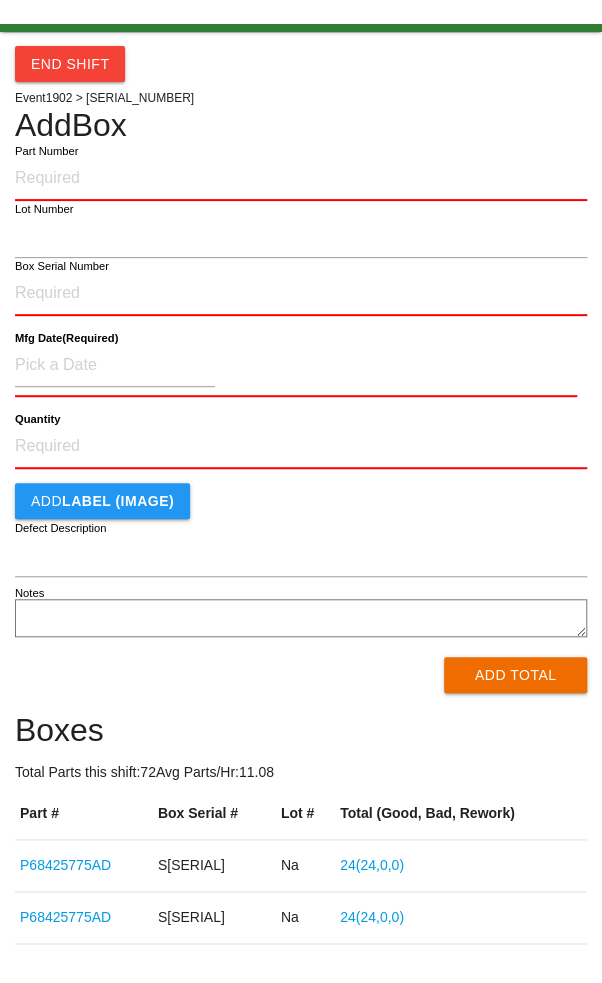 scroll, scrollTop: 0, scrollLeft: 0, axis: both 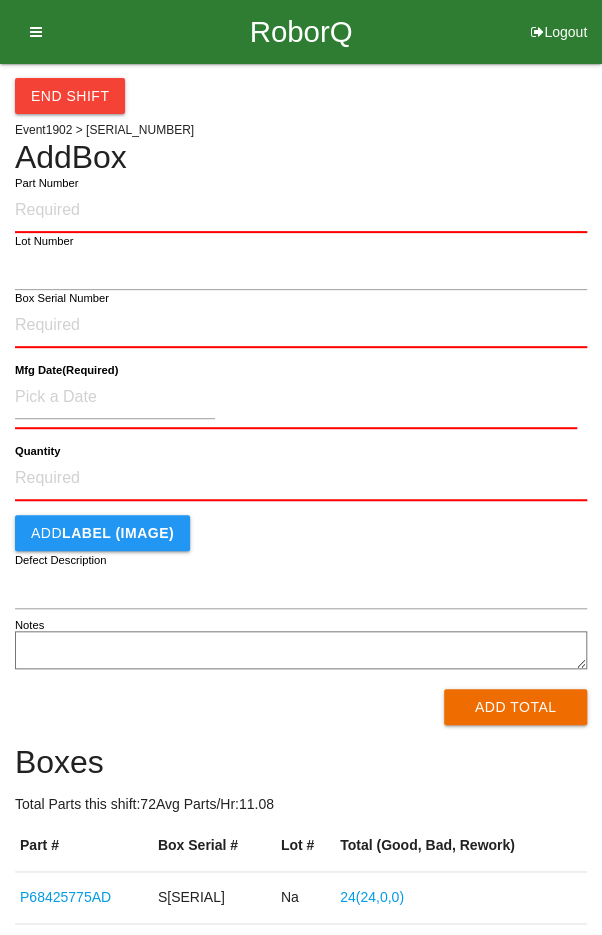 click on "End Shift" at bounding box center (70, 96) 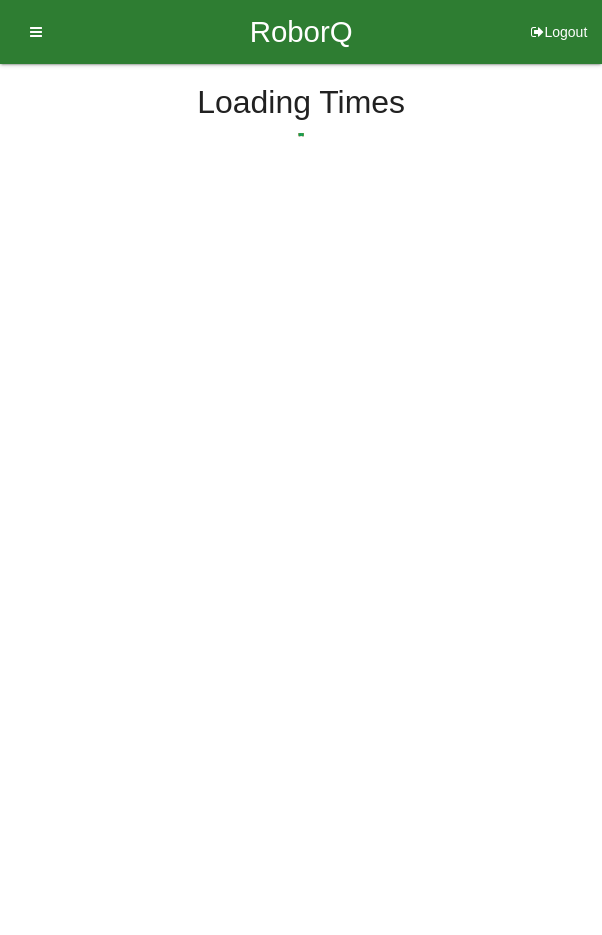 select on "9" 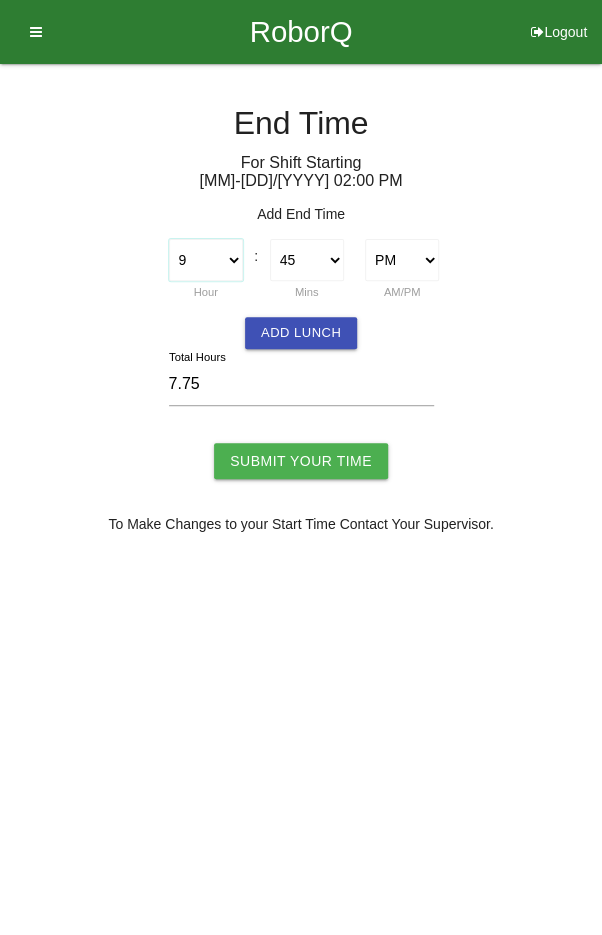 click on "1 2 3 4 5 6 7 8 9 10 11 12" at bounding box center (206, 260) 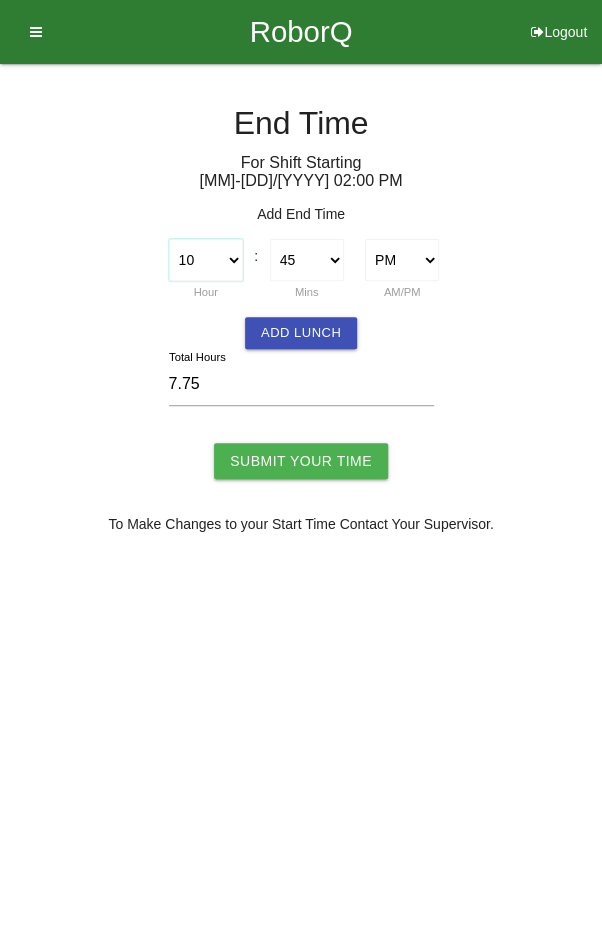 type on "8.75" 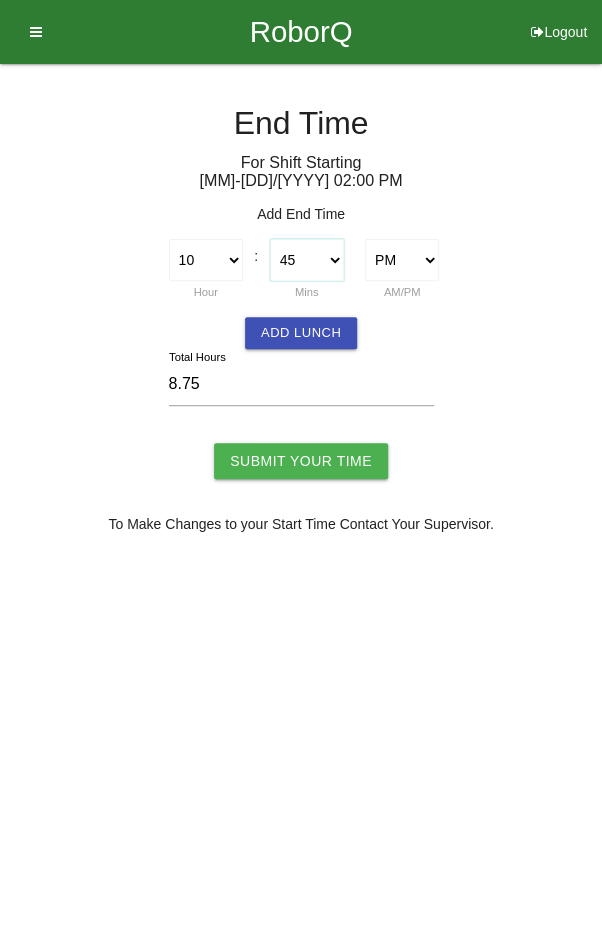 click on "00 01 02 03 04 05 06 07 08 09 10 11 12 13 14 15 16 17 18 19 20 21 22 23 24 25 26 27 28 29 30 31 32 33 34 35 36 37 38 39 40 41 42 43 44 45 46 47 48 49 50 51 52 53 54 55 56 57 58 59" at bounding box center [307, 260] 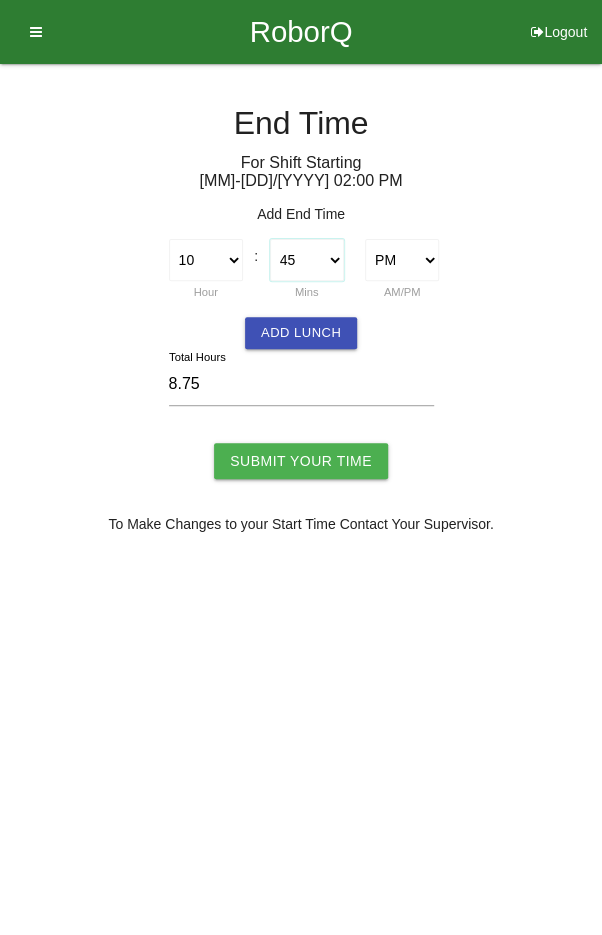 select on "0" 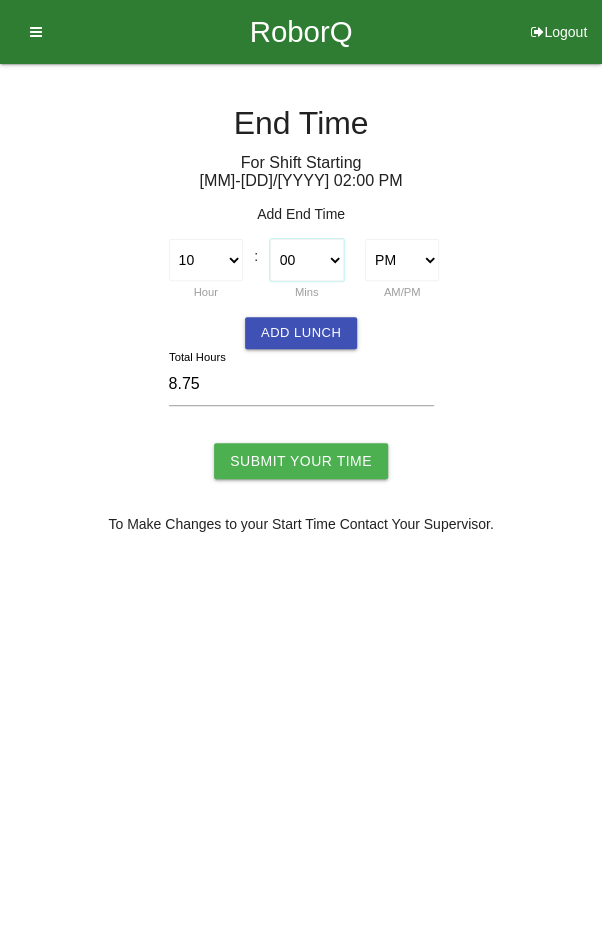 type on "8.00" 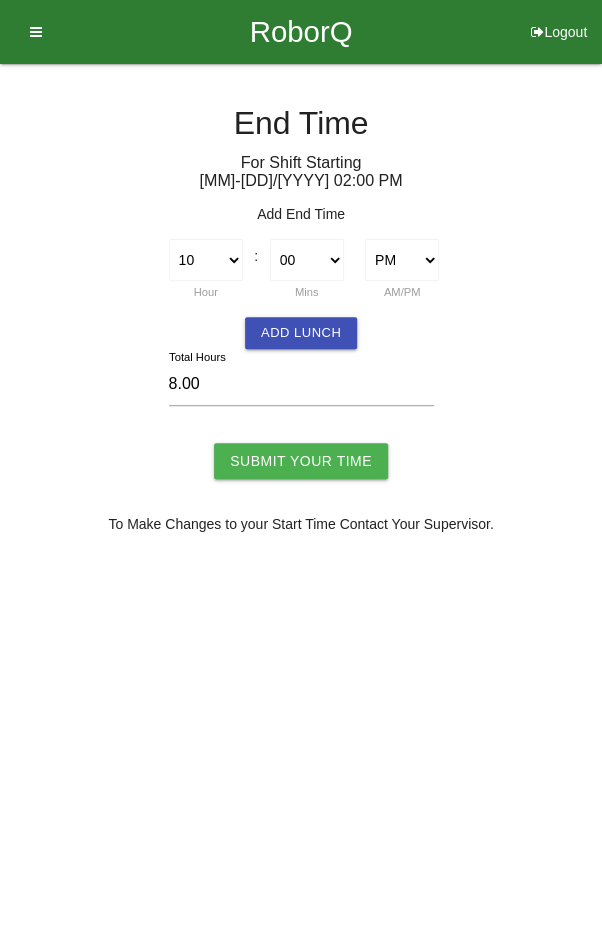 click on "Add Lunch" at bounding box center (301, 333) 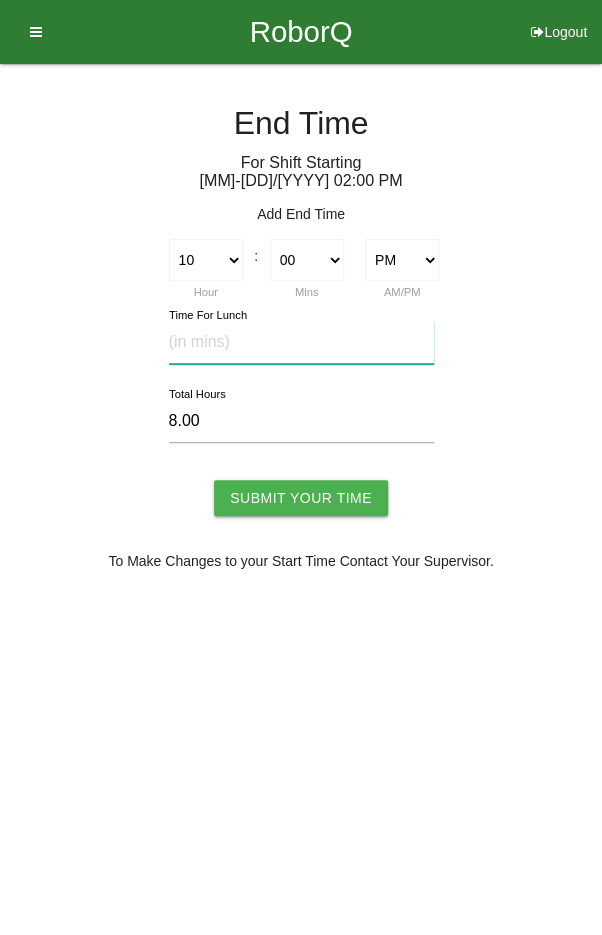 click at bounding box center (301, 342) 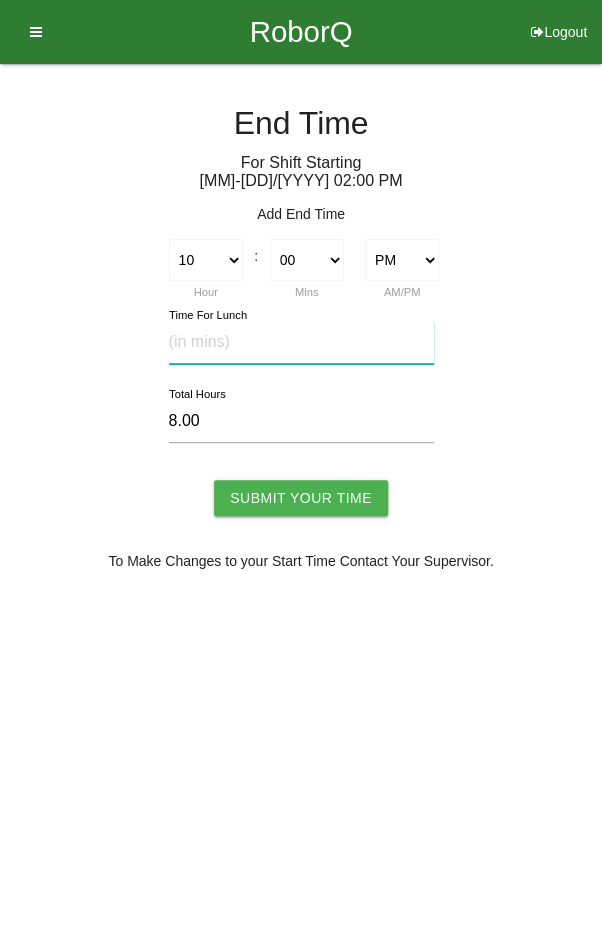 type on "20" 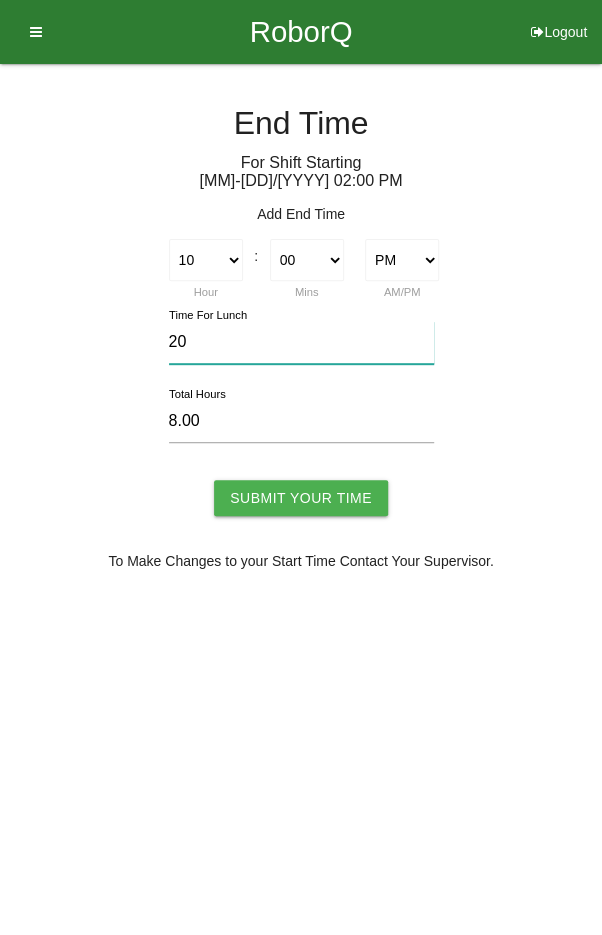 type on "7.67" 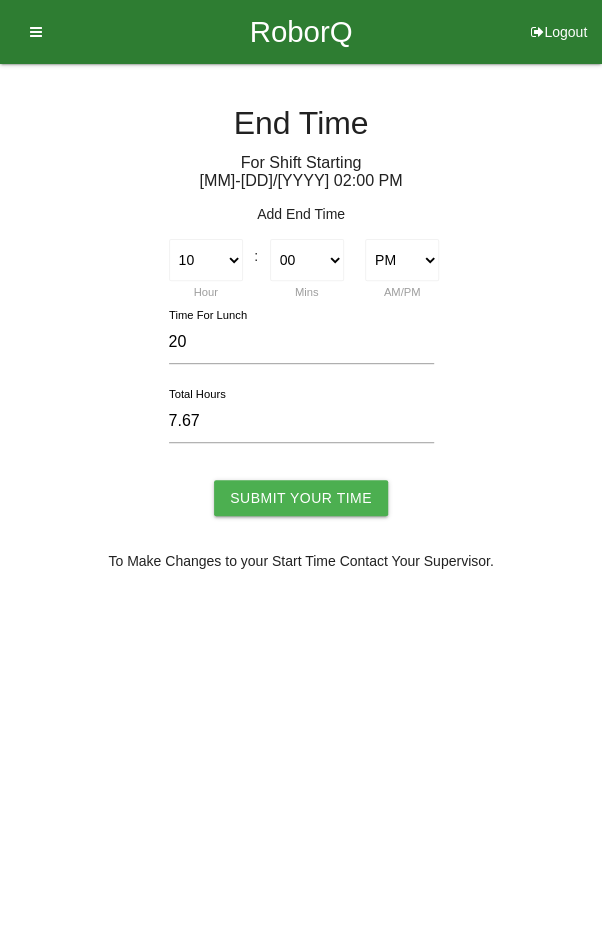 click on "Submit Your Time" at bounding box center (301, 498) 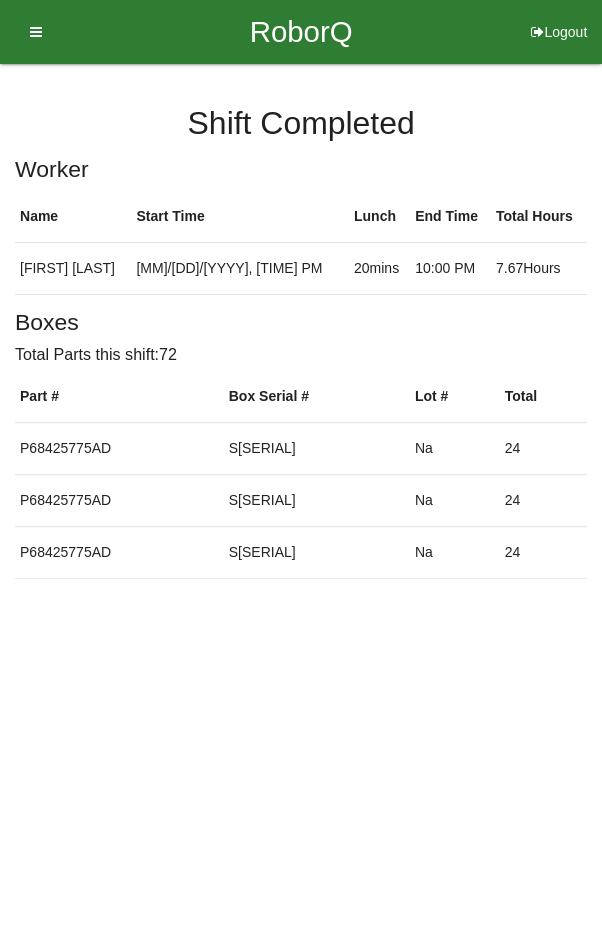 click at bounding box center (29, 32) 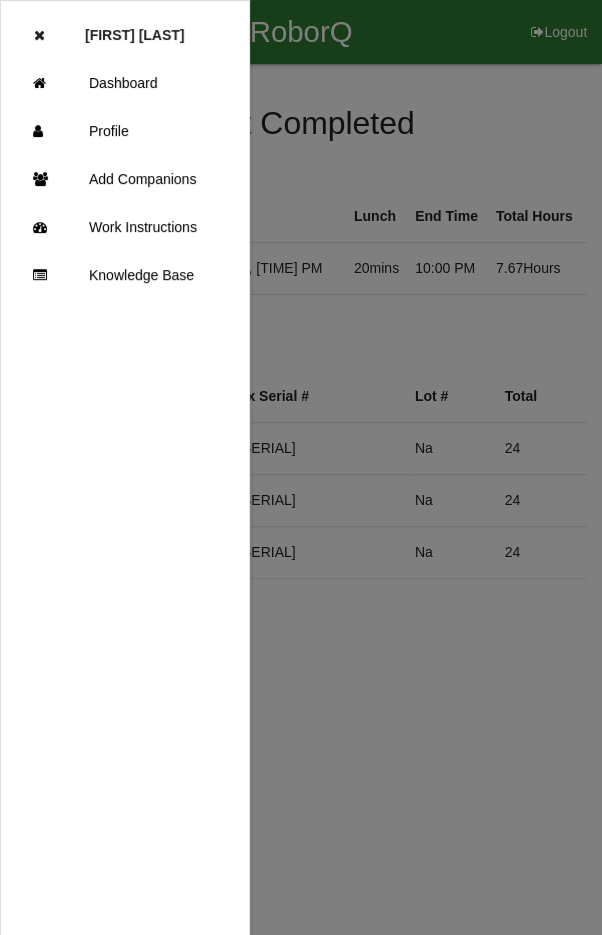 click on "Dashboard" at bounding box center (125, 83) 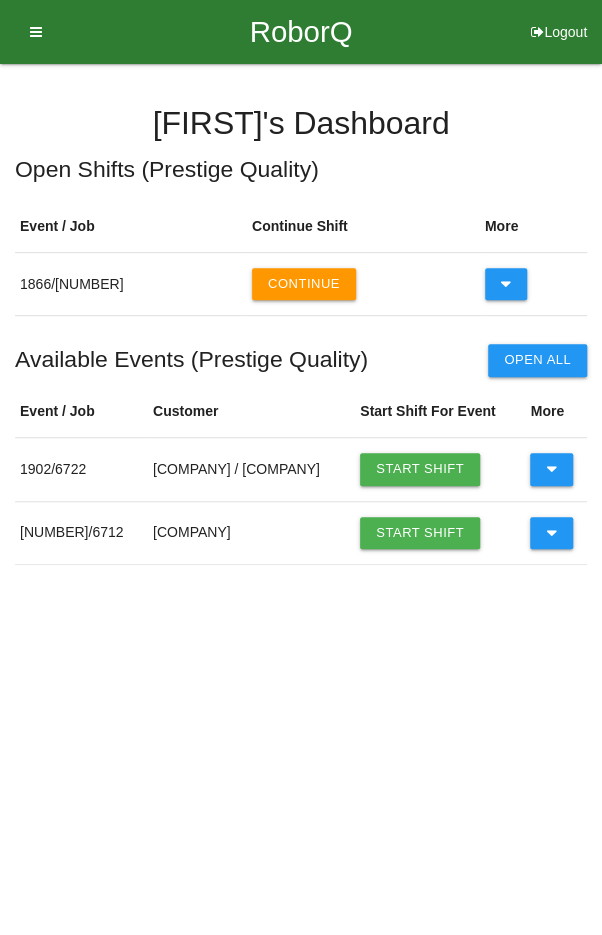 click on "Continue" at bounding box center (304, 284) 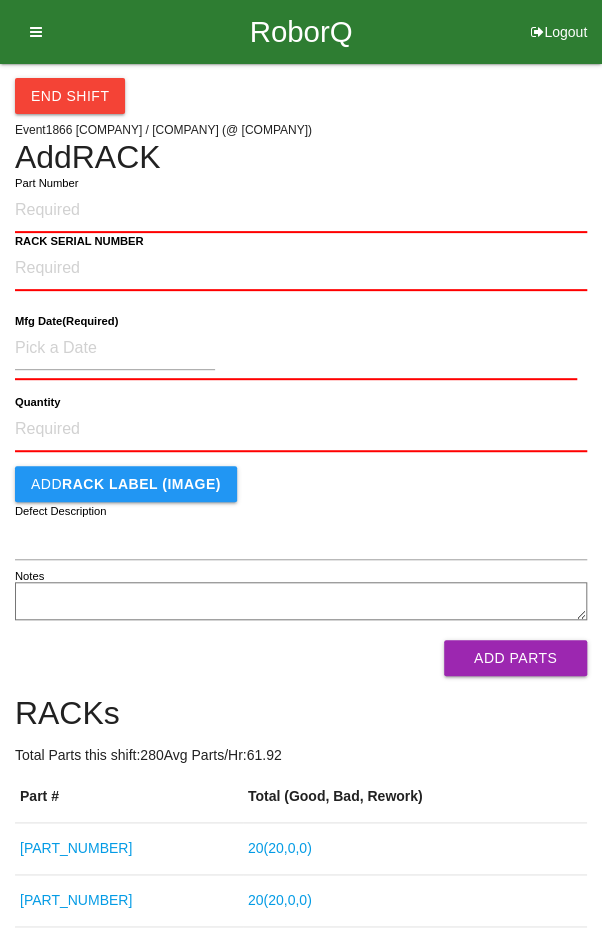 click on "End Shift Event  [NUMBER]   [COMPANY] / [COMPANY] (@ [COMPANY]) Add  RACK   Part Number    RACK SERIAL NUMBER     Mfg Date  (Required) Quantity Add  RACK LABEL (IMAGE) Defect Description Notes Add Parts RACKs Total Parts this shift:  [NUMBER]  Avg Parts/Hr:  [NUMBER] Part # Total (Good, Bad, Rework) [PART_NUMBER] [NUMBER]  ( [NUMBER] ,  [NUMBER] ,  [NUMBER] ) [PART_NUMBER] [NUMBER]  ( [NUMBER] ,  [NUMBER] ,  [NUMBER] ) [PART_NUMBER] [NUMBER]  ( [NUMBER] ,  [NUMBER] ,  [NUMBER] ) [PART_NUMBER] [NUMBER]  ( [NUMBER] ,  [NUMBER] ,  [NUMBER] ) [PART_NUMBER] [NUMBER]  ( [NUMBER] ,  [NUMBER] ,  [NUMBER] ) [PART_NUMBER] [NUMBER]  ( [NUMBER] ,  [NUMBER] ,  [NUMBER] ) [PART_NUMBER] [NUMBER]  ( [NUMBER] ,  [NUMBER] ,  [NUMBER] ) [PART_NUMBER] [NUMBER]  ( [NUMBER] ,  [NUMBER] ,  [NUMBER] ) [PART_NUMBER] [NUMBER]  ( [NUMBER] ,  [NUMBER] ,  [NUMBER] ) [PART_NUMBER] [NUMBER]  ( [NUMBER] ,  [NUMBER] ,  [NUMBER] ) [PART_NUMBER] [NUMBER]  ( [NUMBER] ,  [NUMBER] ,  [NUMBER] ) [PART_NUMBER] [NUMBER]  ( [NUMBER] ,  [NUMBER] ,  [NUMBER] ) [PART_NUMBER] [NUMBER]  ( [NUMBER] ,  [NUMBER] ,  [NUMBER] ) [PART_NUMBER] [NUMBER]  ( [NUMBER] ,  [NUMBER] ,  [NUMBER] )" at bounding box center [301, 807] 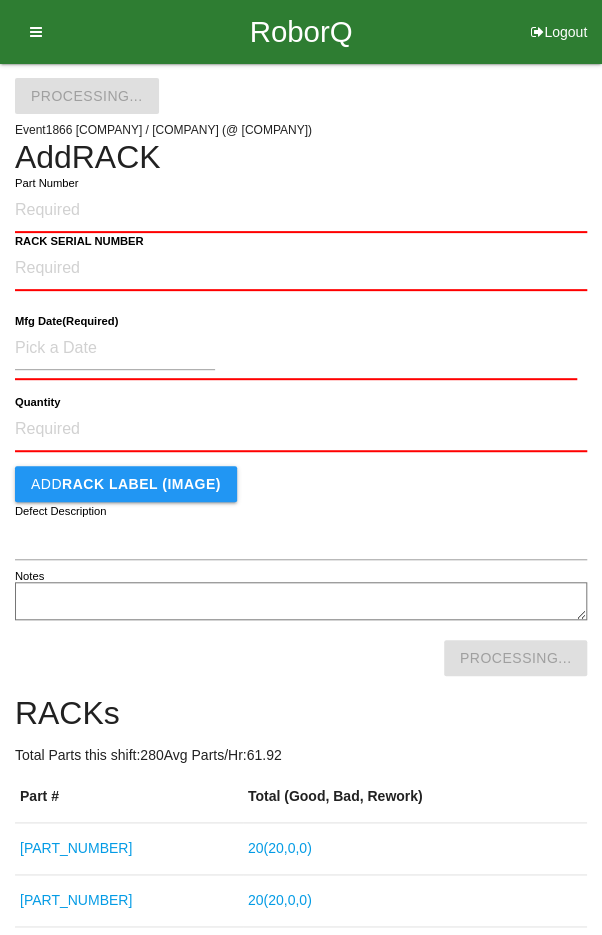 select on "9" 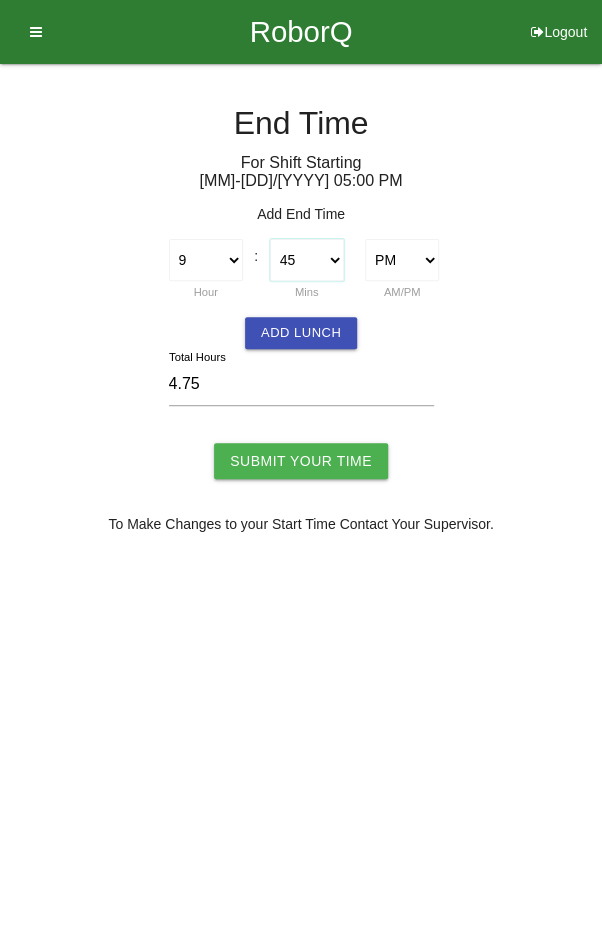 click on "00 01 02 03 04 05 06 07 08 09 10 11 12 13 14 15 16 17 18 19 20 21 22 23 24 25 26 27 28 29 30 31 32 33 34 35 36 37 38 39 40 41 42 43 44 45 46 47 48 49 50 51 52 53 54 55 56 57 58 59" at bounding box center [307, 260] 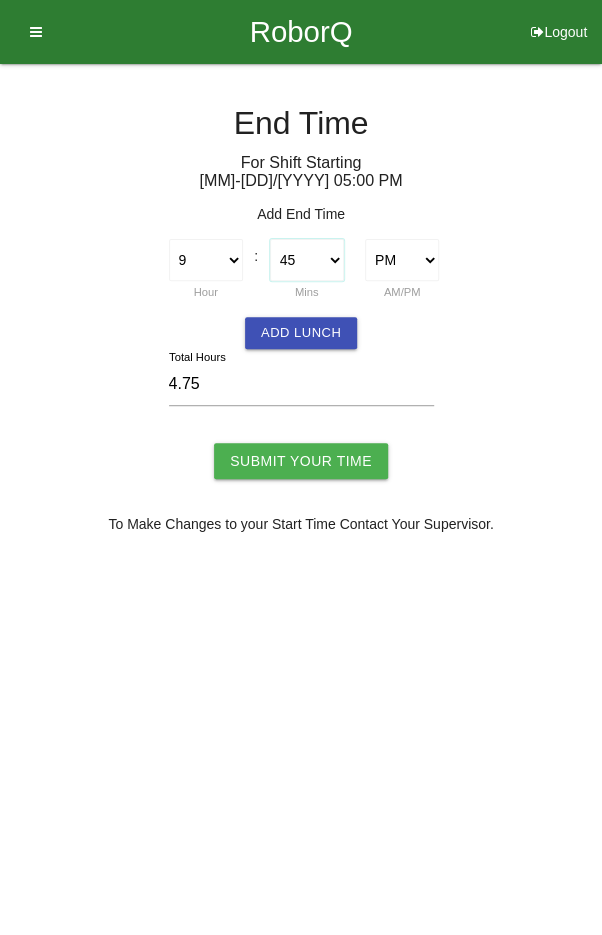 select on "0" 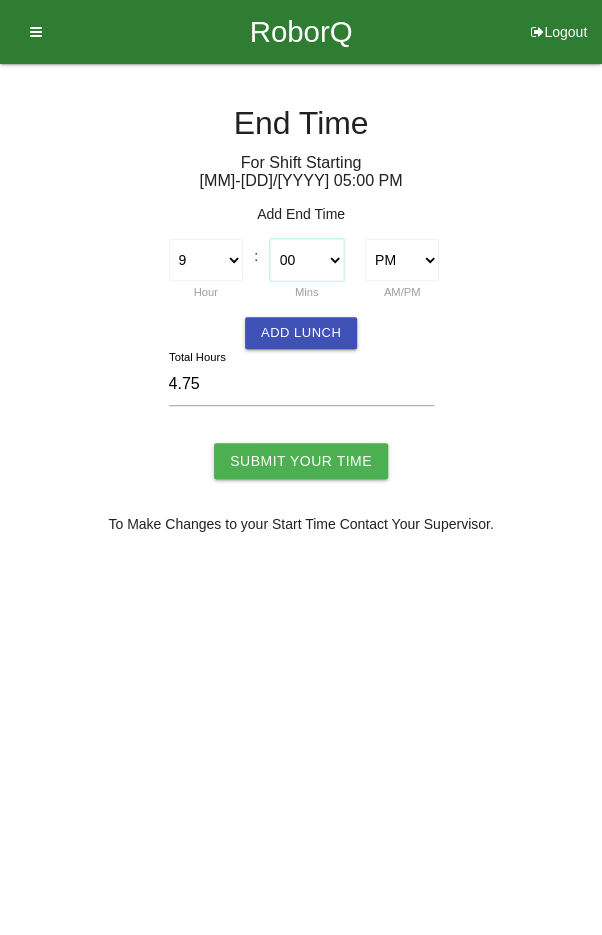 type on "4.00" 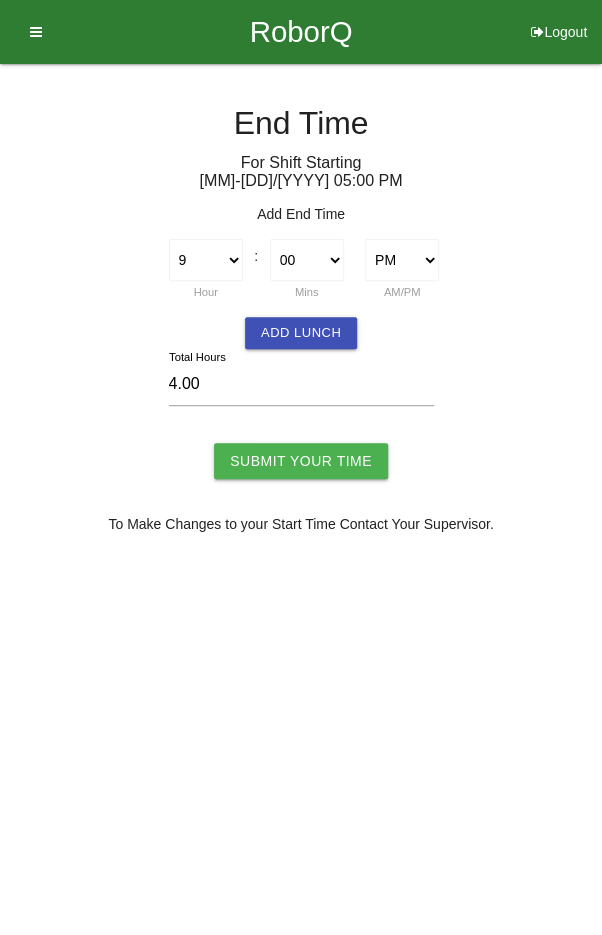 click on "Submit Your Time" at bounding box center (301, 461) 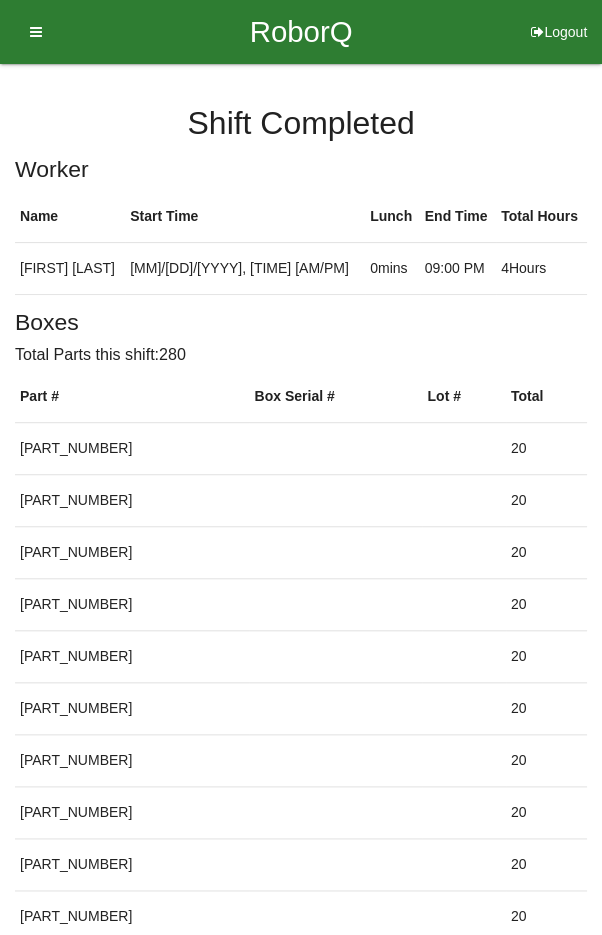 click on "Logout" at bounding box center [559, 7] 